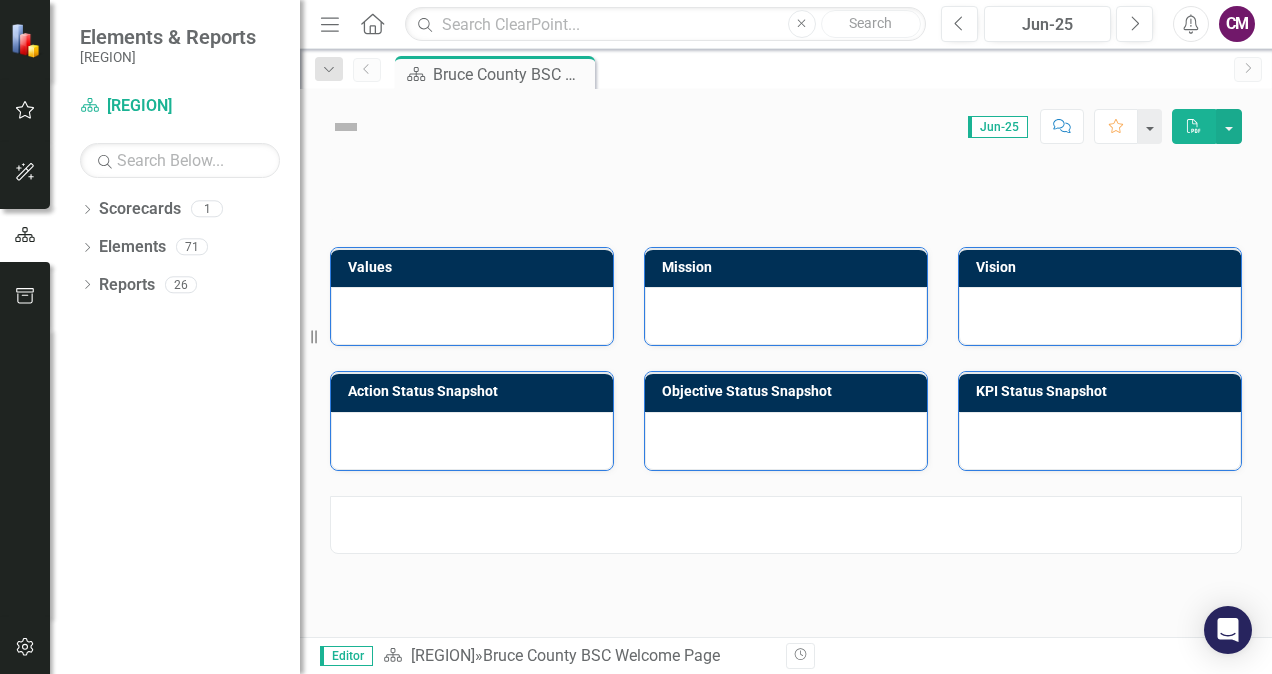 scroll, scrollTop: 0, scrollLeft: 0, axis: both 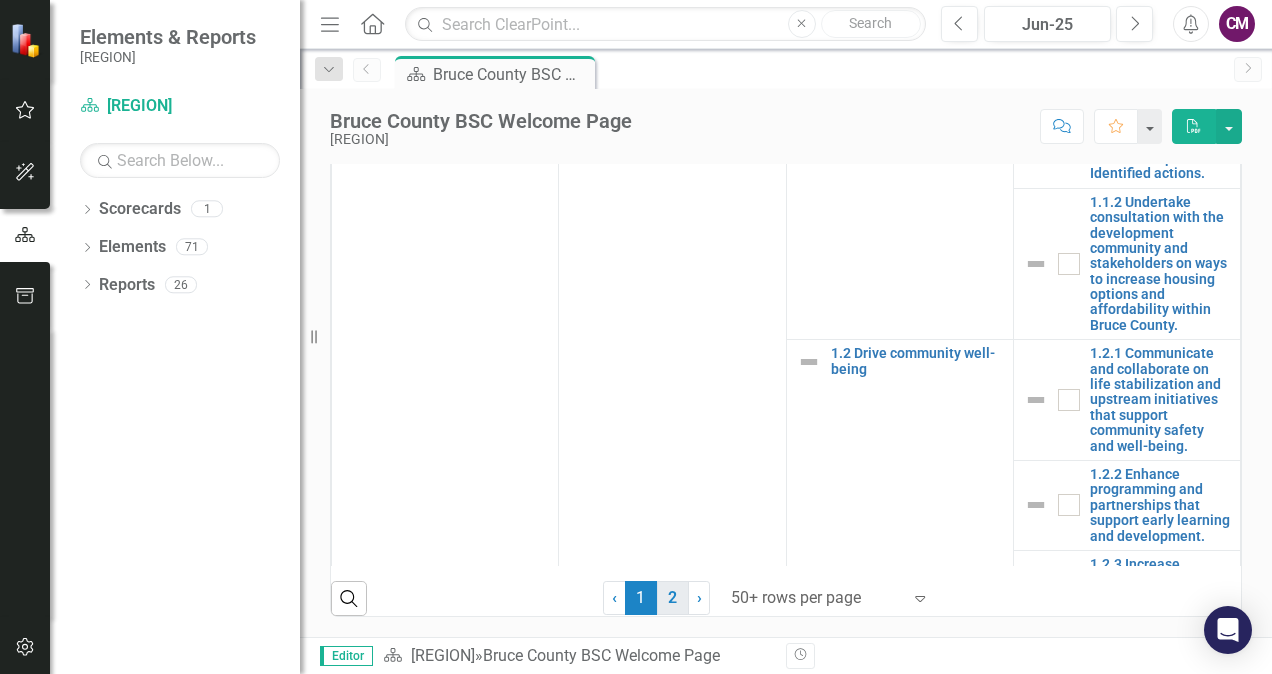 click on "2" at bounding box center (673, 598) 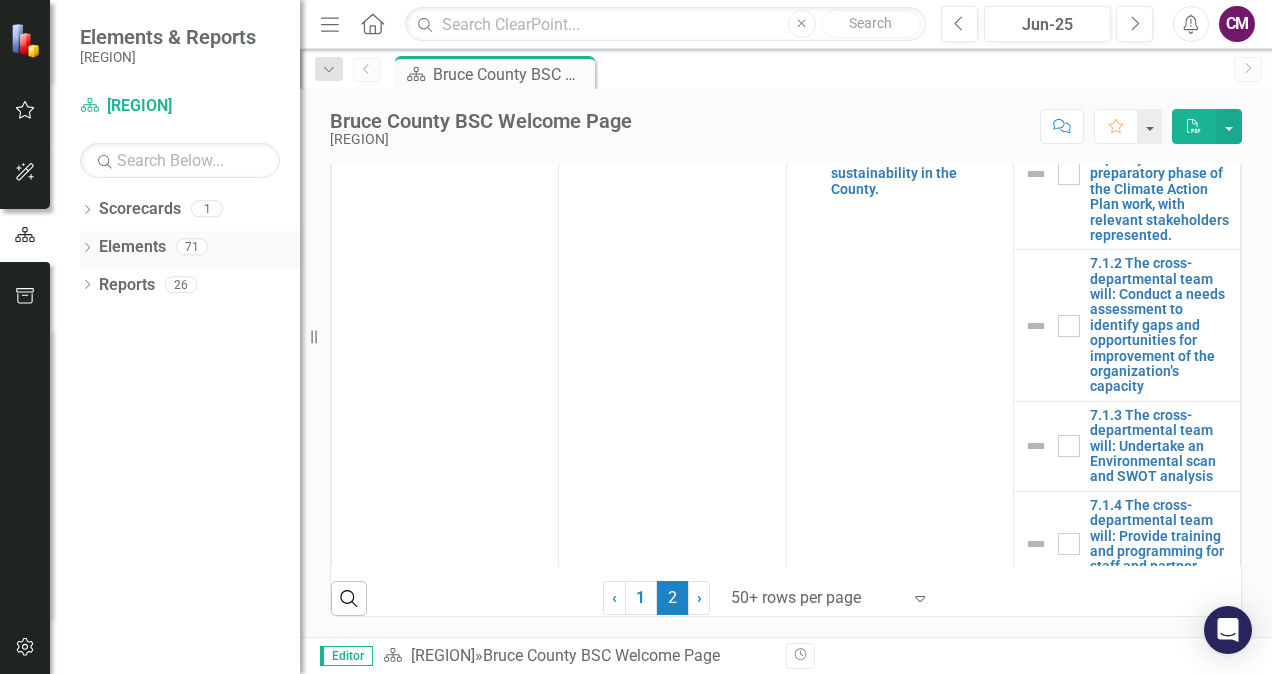click on "Elements" at bounding box center [132, 247] 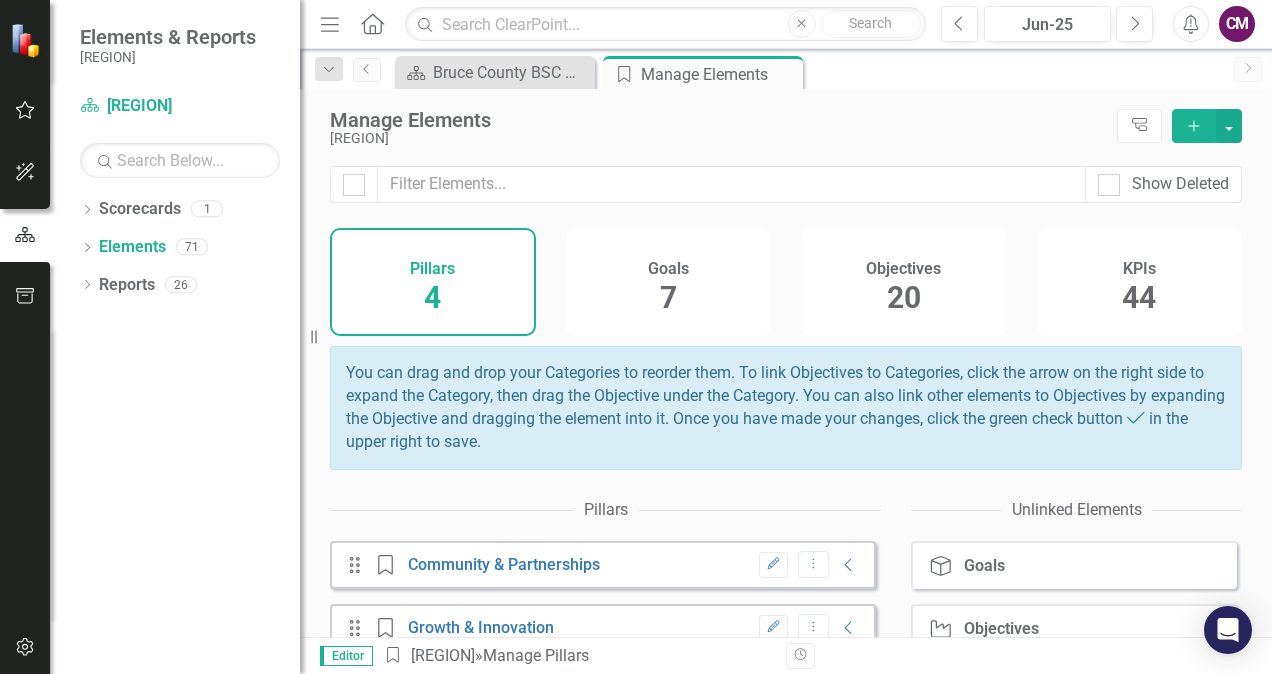 click on "Goals 7" at bounding box center [669, 282] 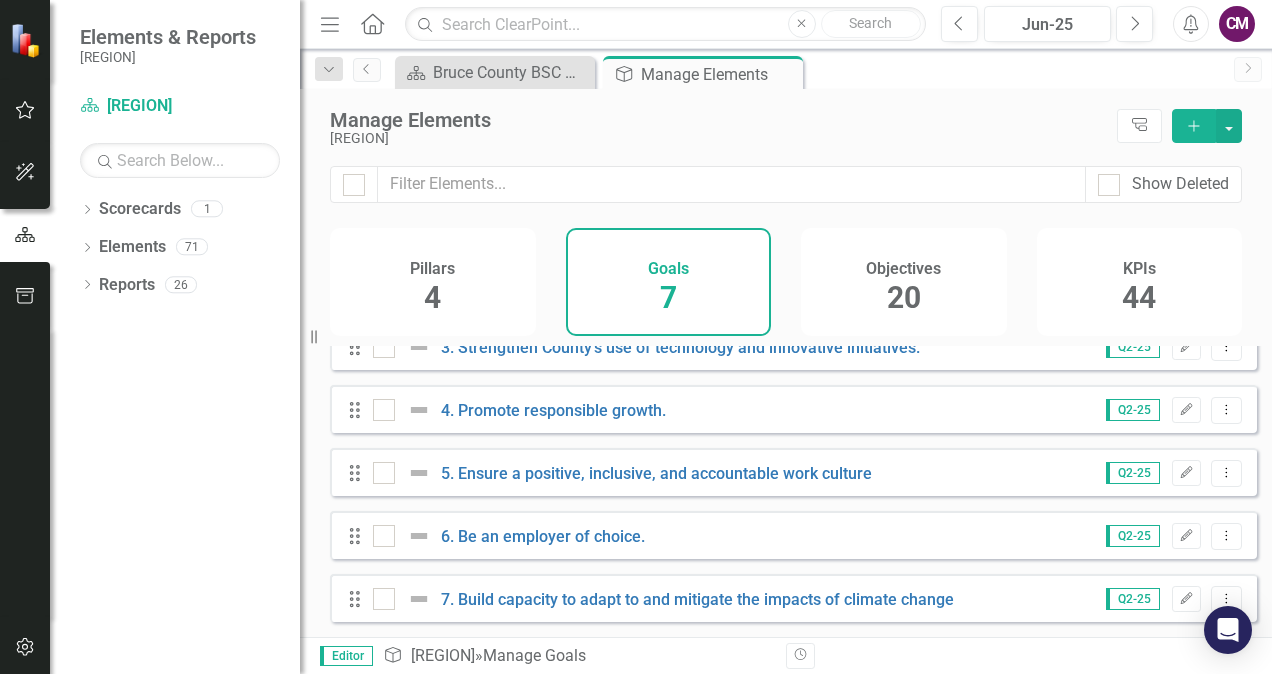 scroll, scrollTop: 0, scrollLeft: 0, axis: both 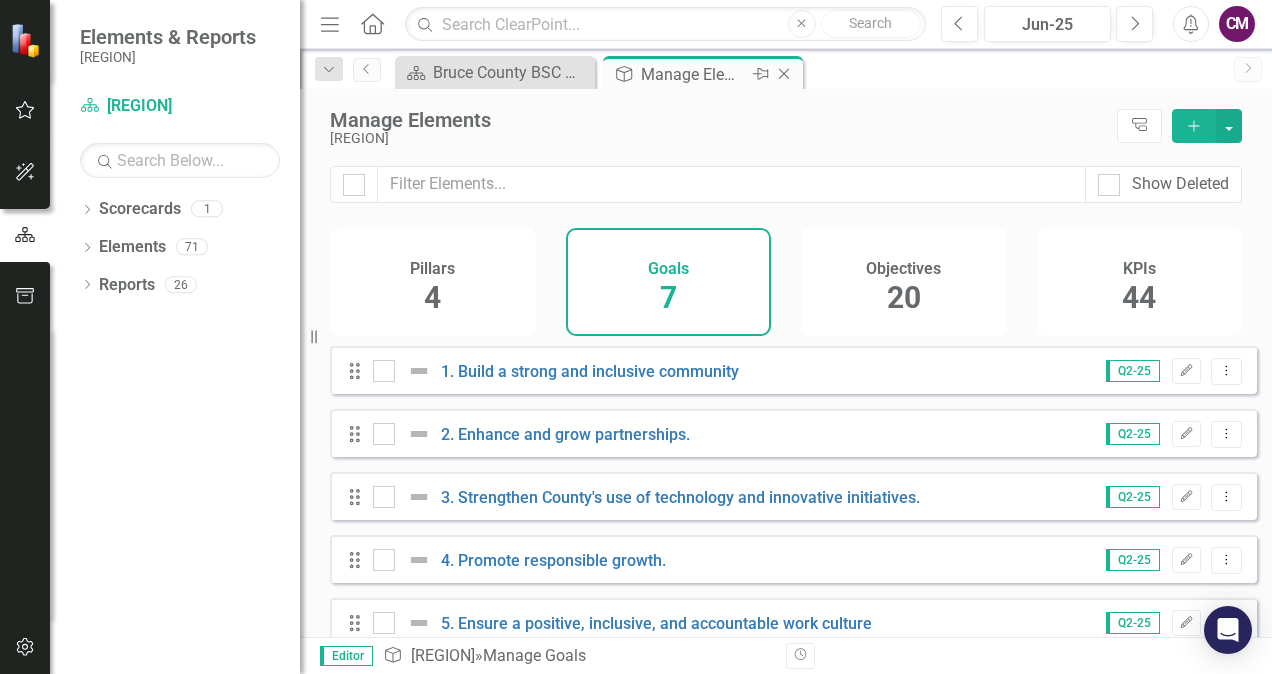 click on "Manage Elements" at bounding box center [694, 74] 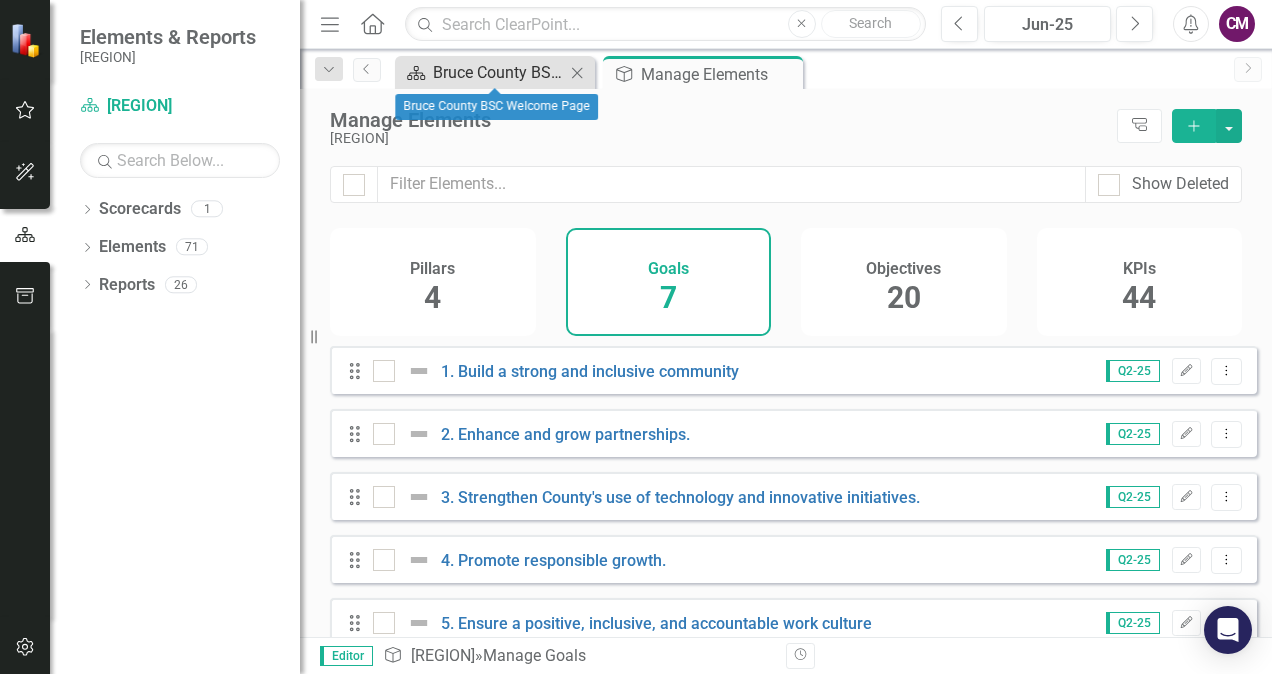 click on "Bruce County BSC Welcome Page" at bounding box center [499, 72] 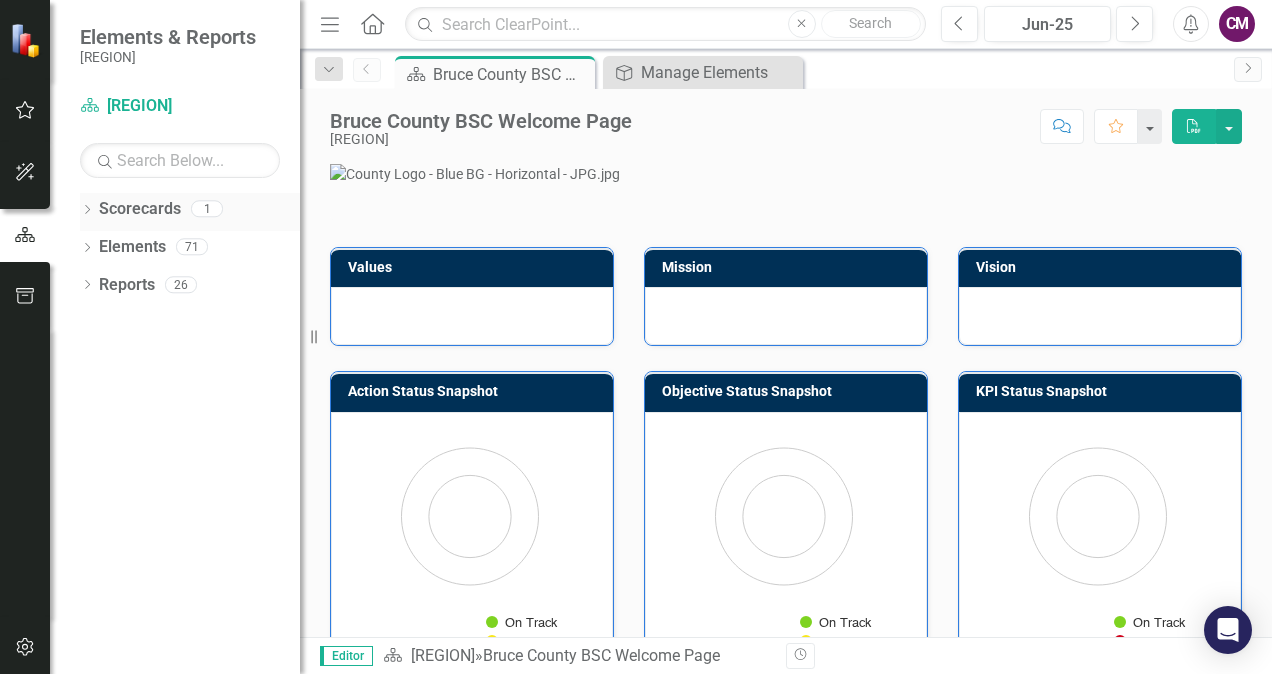 click on "Scorecards" at bounding box center (140, 209) 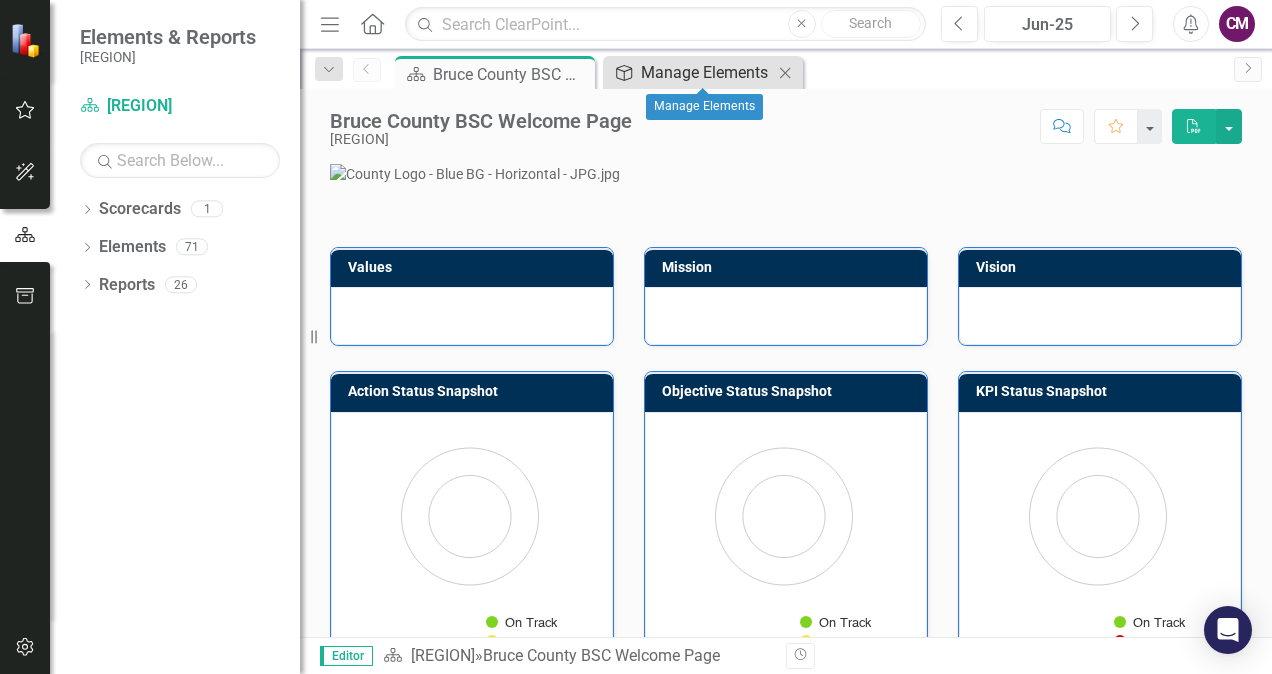 click on "Manage Elements" at bounding box center (707, 72) 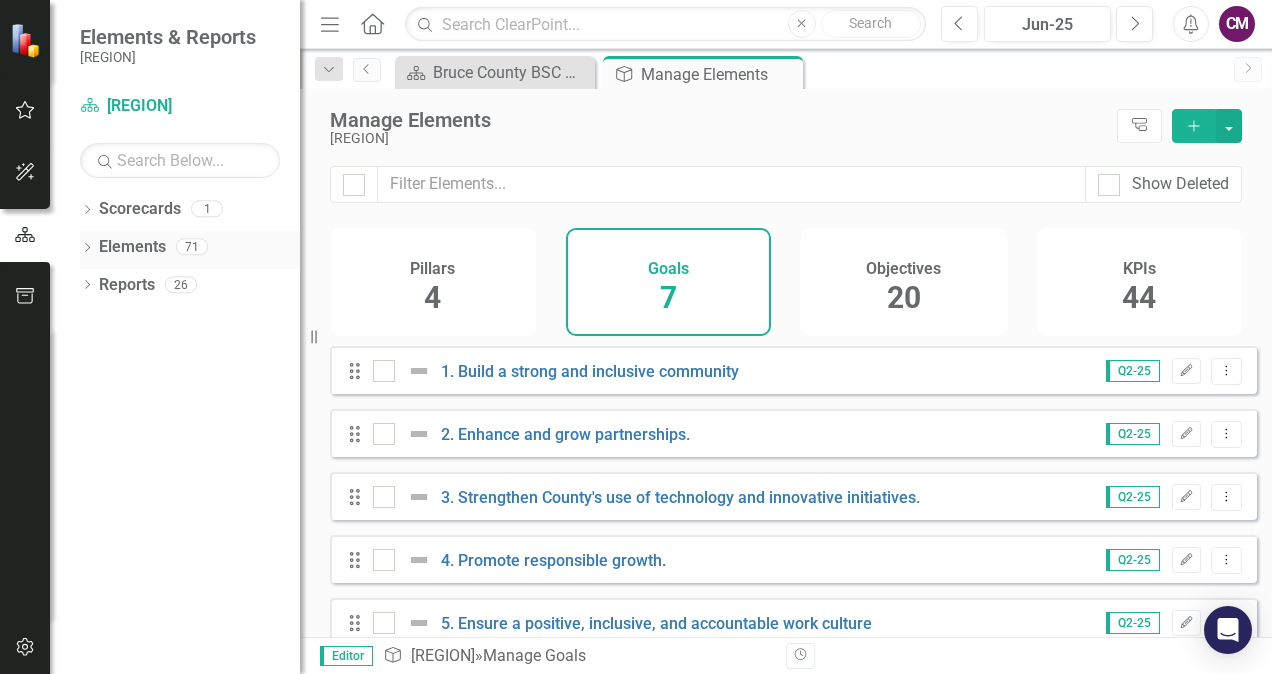 click on "Elements" at bounding box center [132, 247] 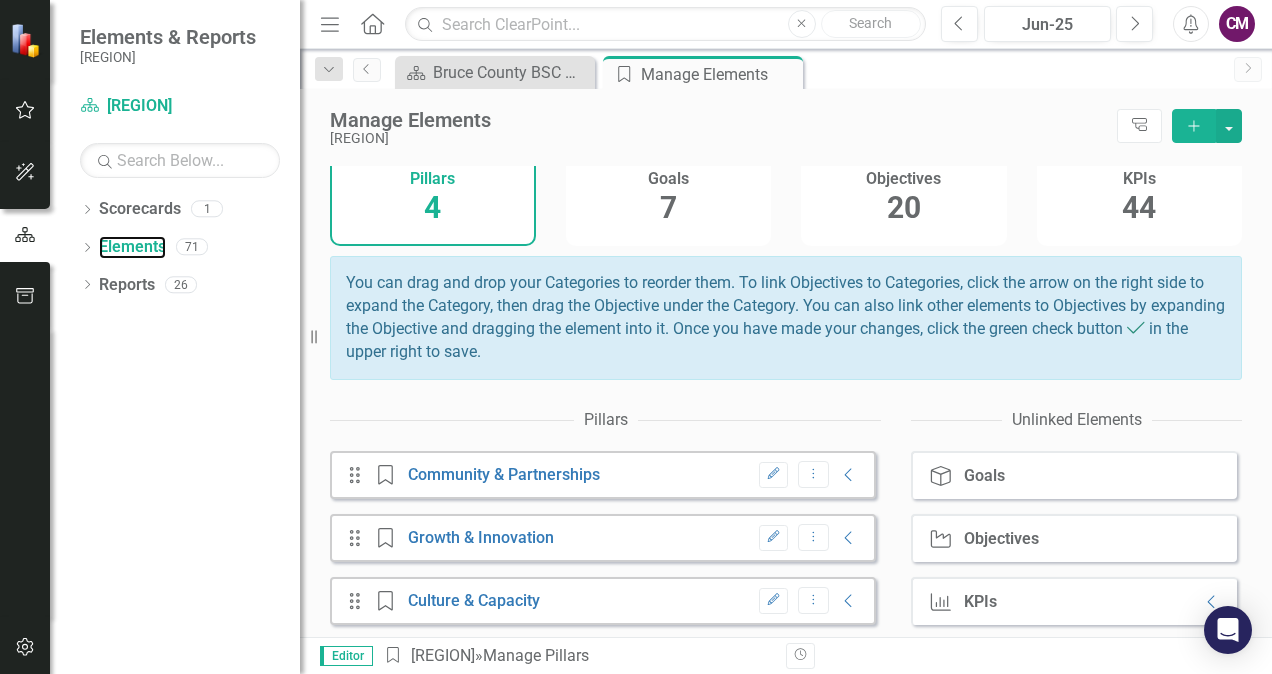 scroll, scrollTop: 168, scrollLeft: 0, axis: vertical 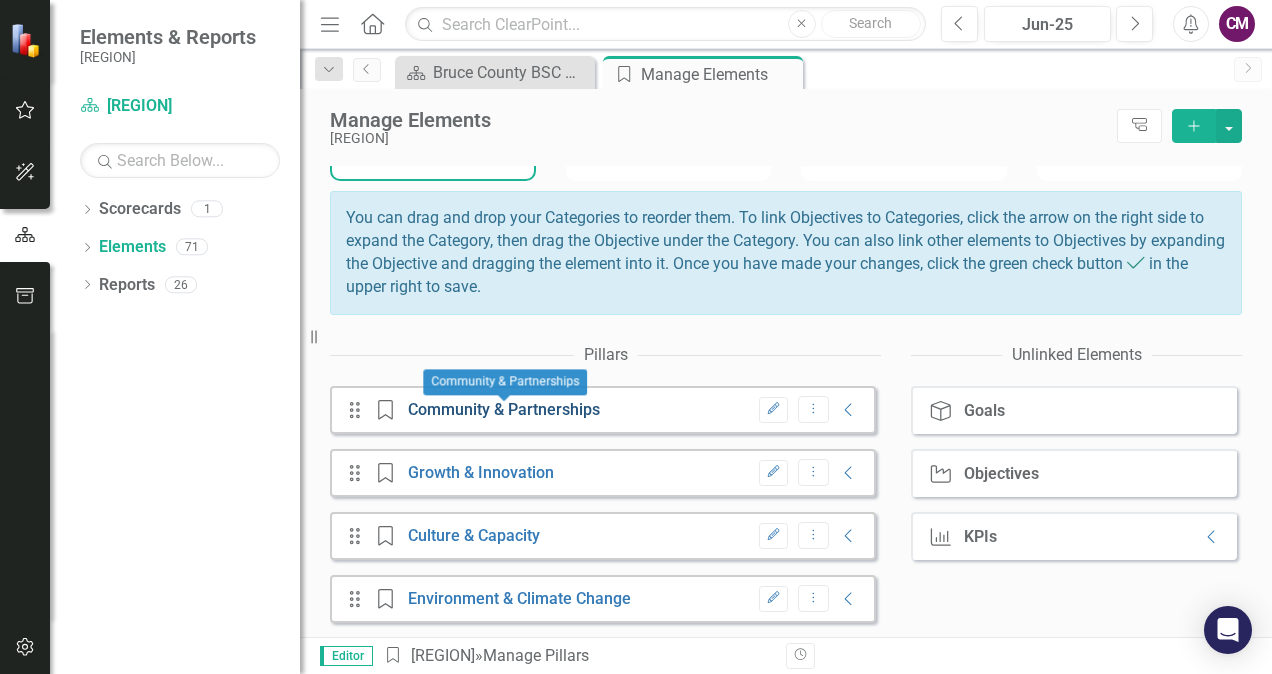 click on "Community & Partnerships" at bounding box center [504, 409] 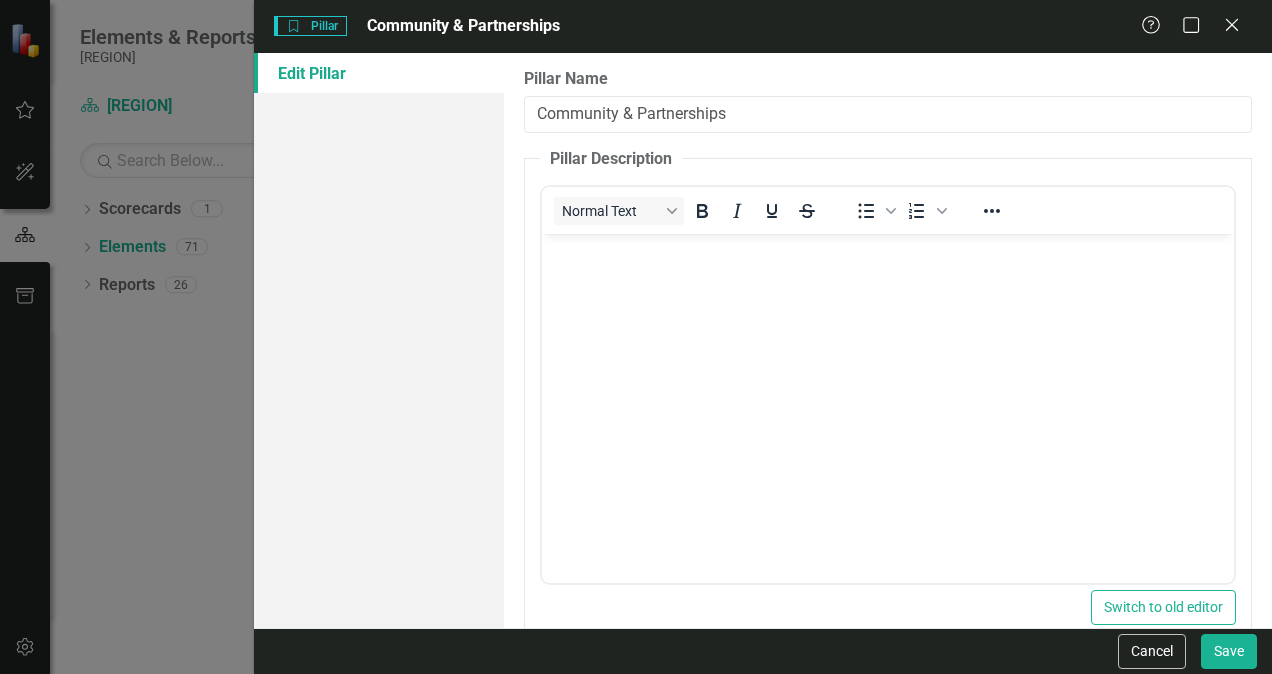 scroll, scrollTop: 0, scrollLeft: 0, axis: both 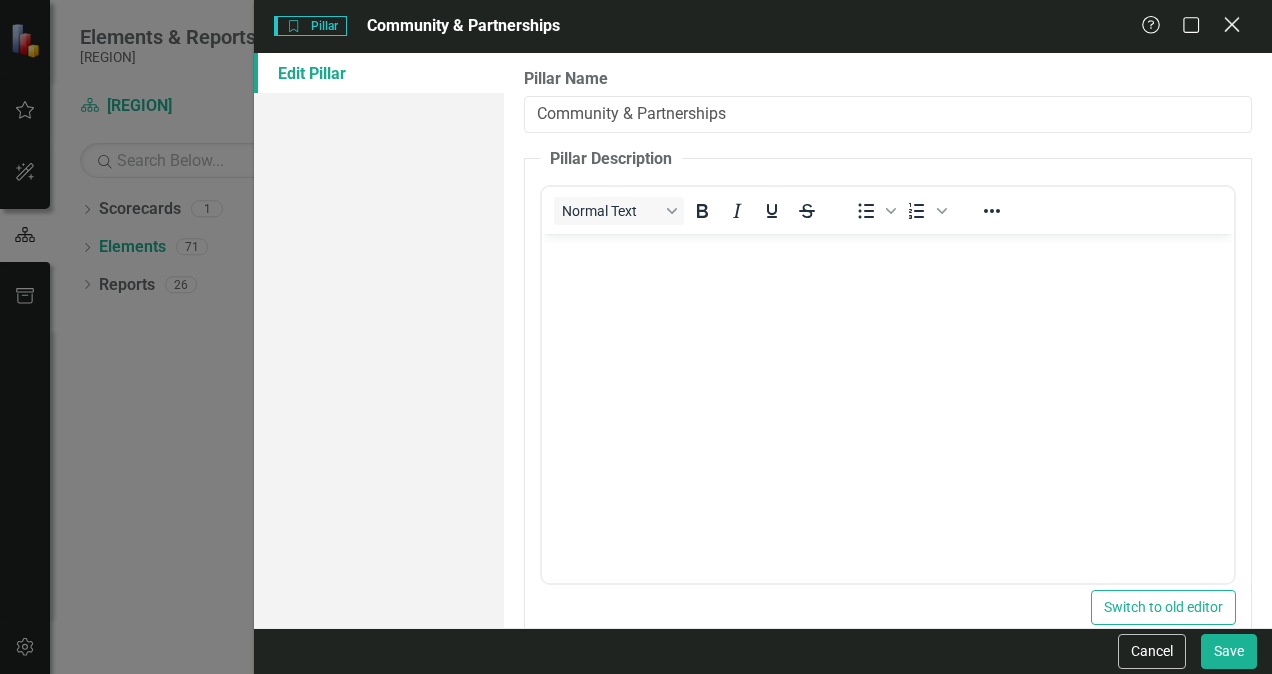 click on "Close" at bounding box center [1231, 24] 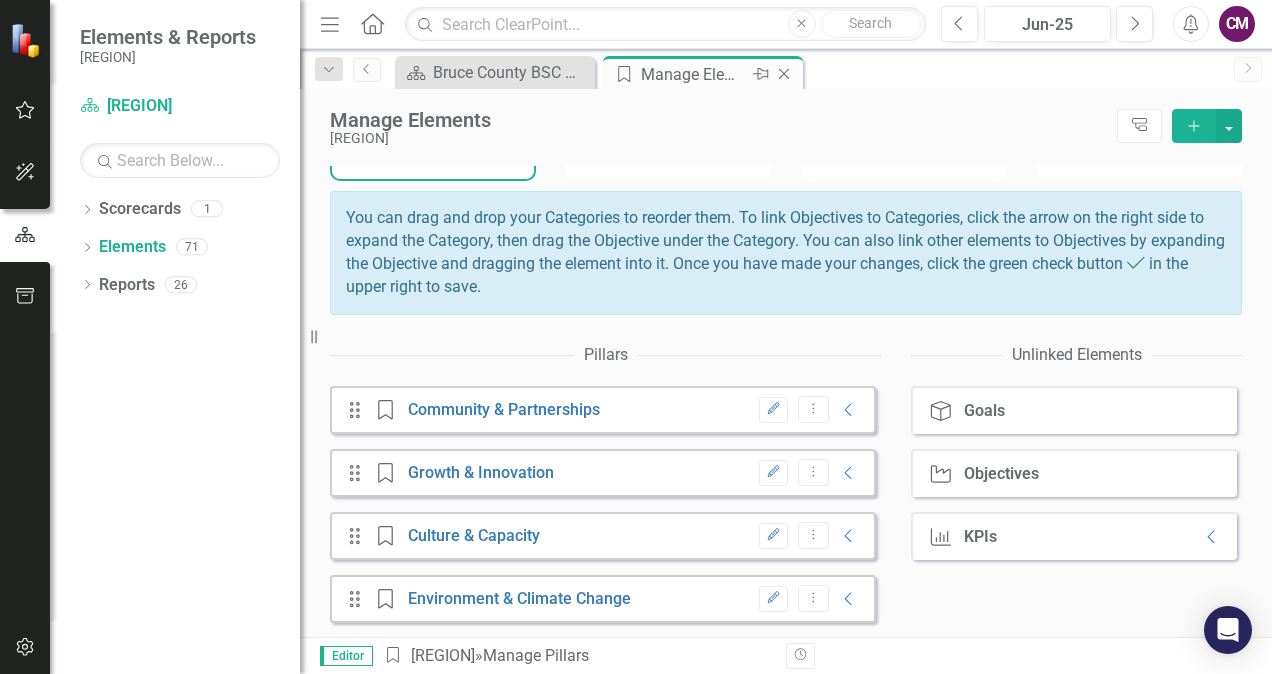 click on "Manage Elements" at bounding box center (694, 74) 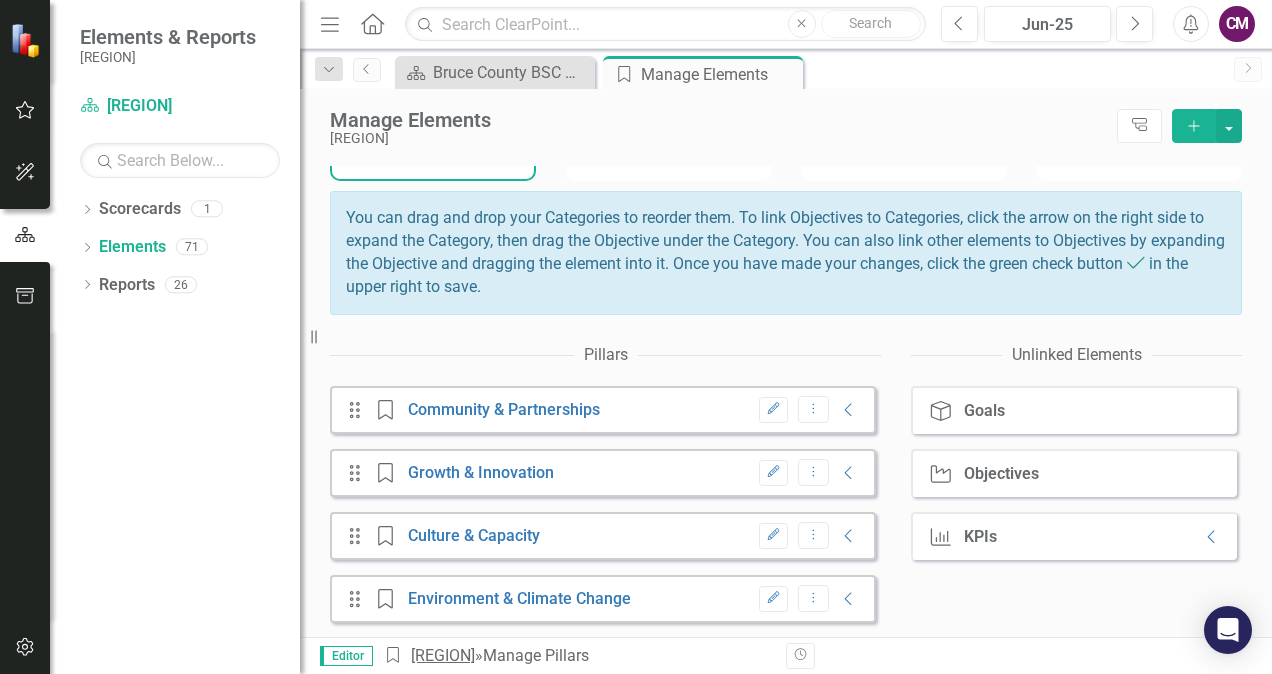click on "[REGION]" at bounding box center [443, 655] 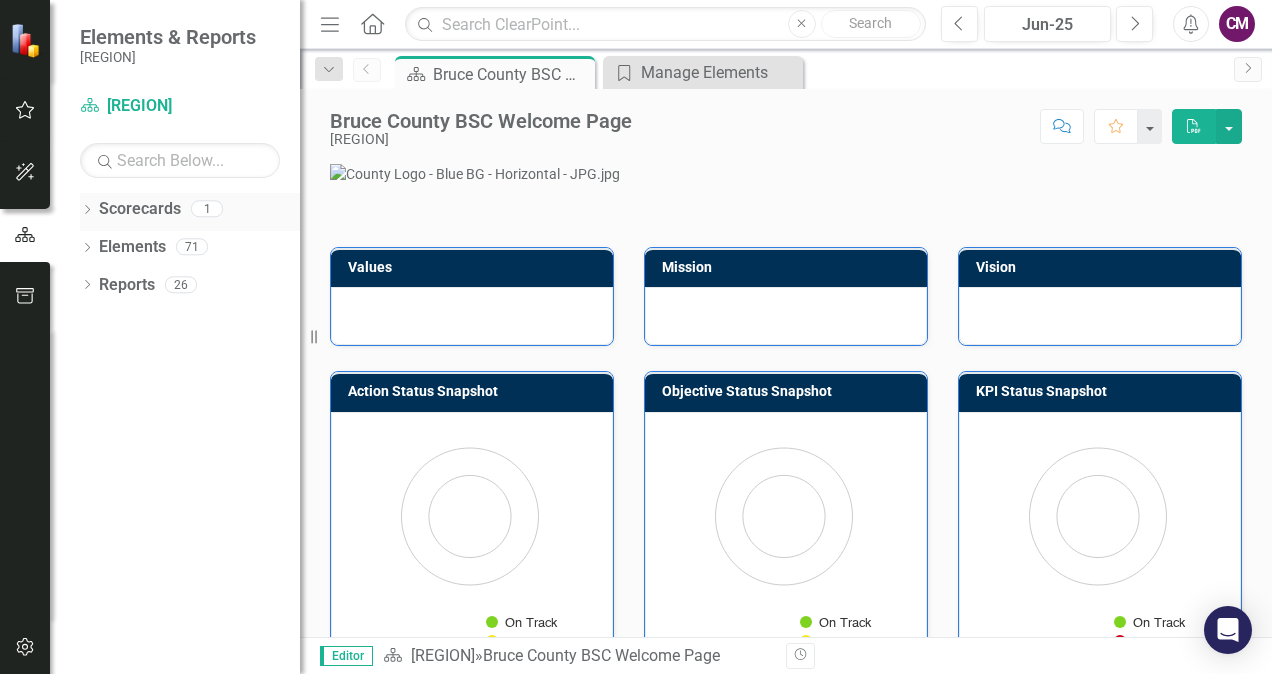 click on "Scorecards" at bounding box center (140, 209) 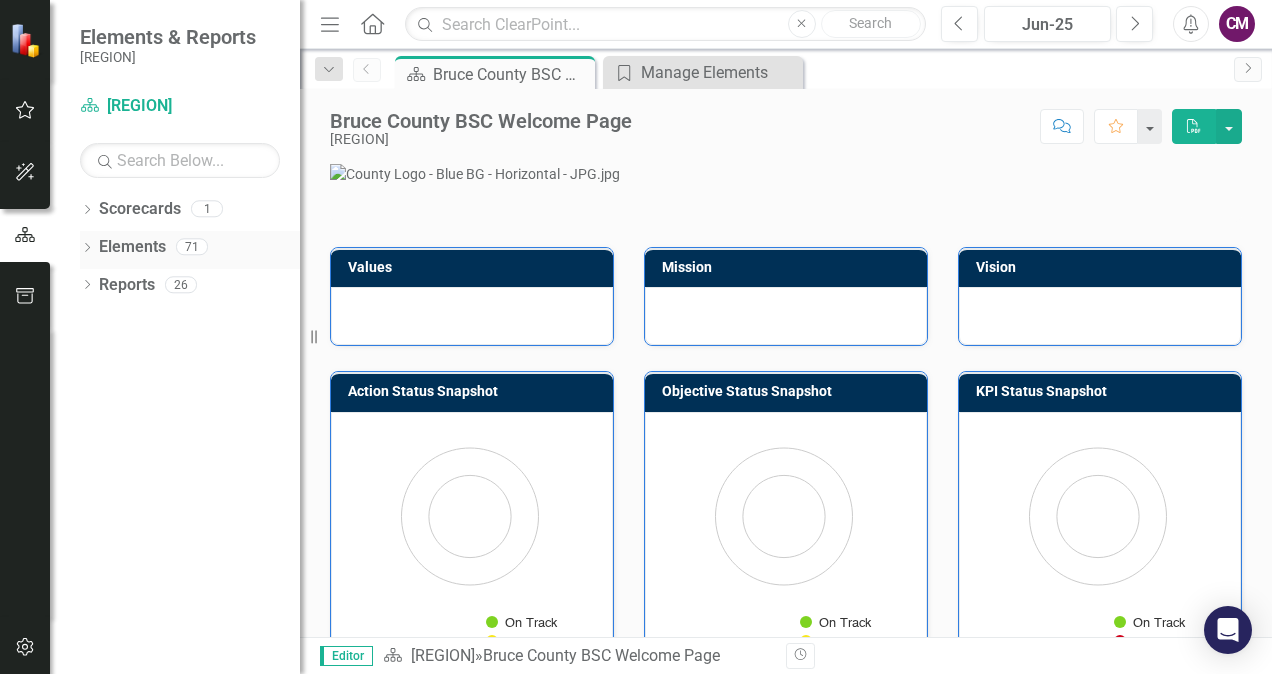 click on "Elements" at bounding box center (132, 247) 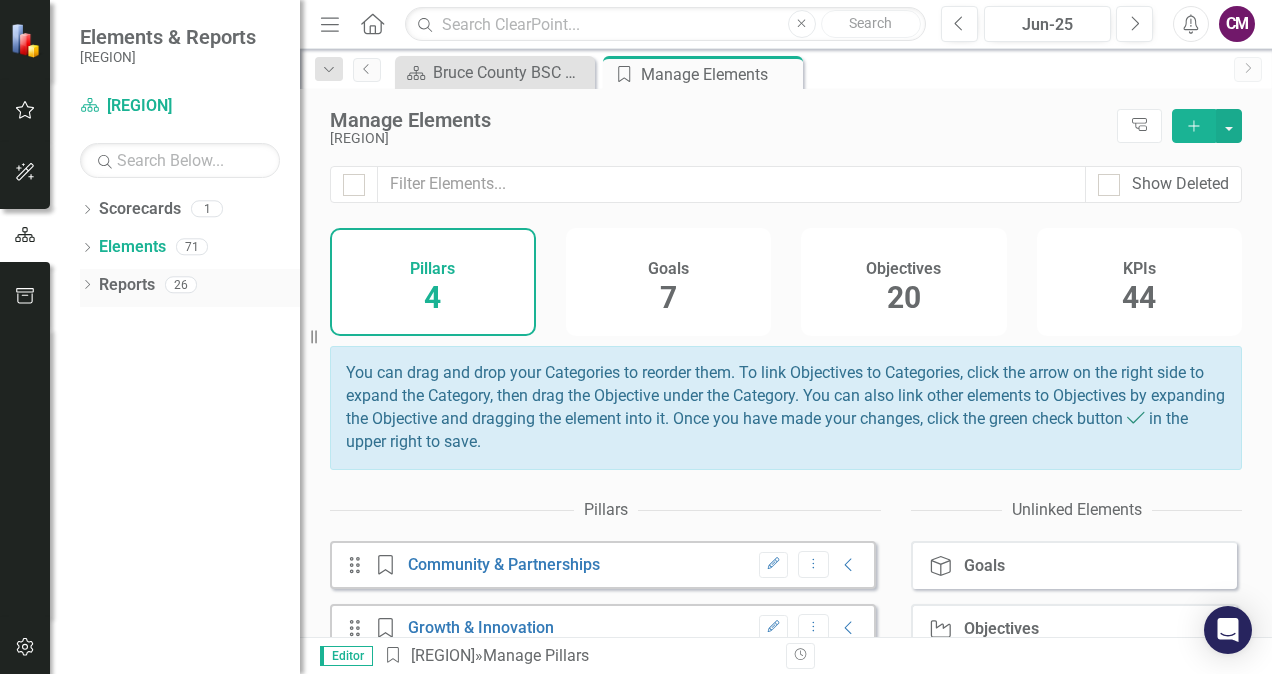click on "Reports" at bounding box center (127, 285) 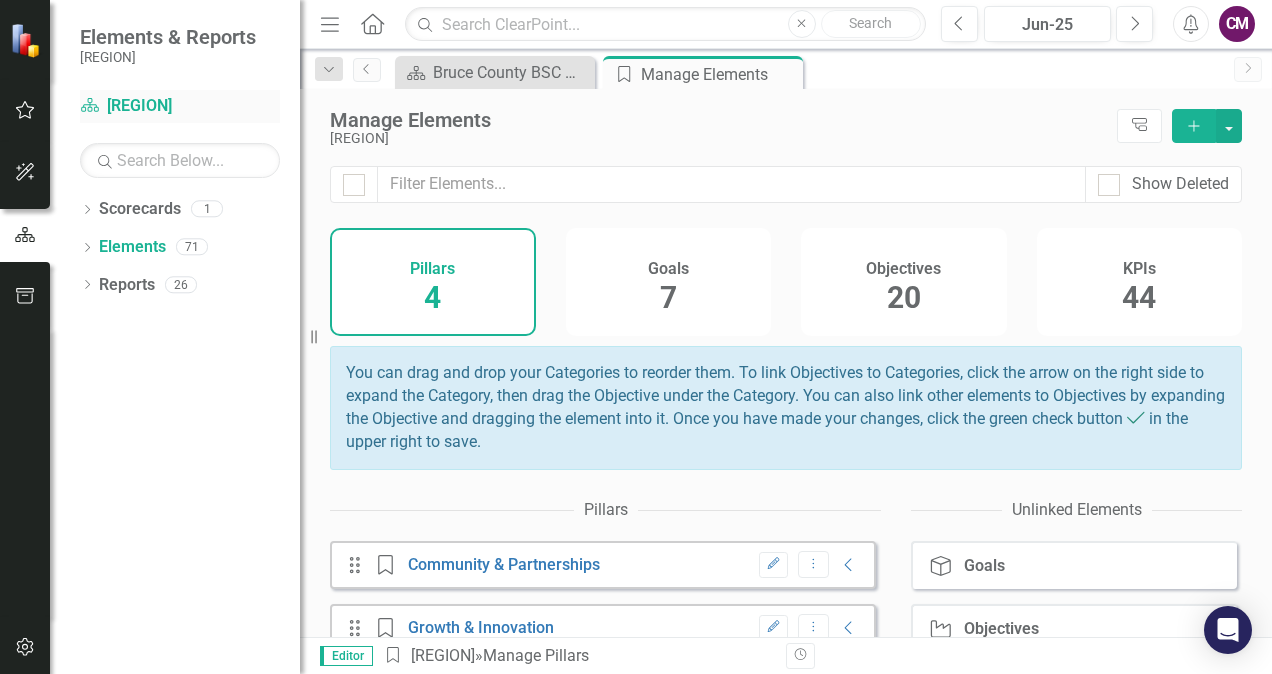 click on "Scorecard Bruce County" at bounding box center (180, 106) 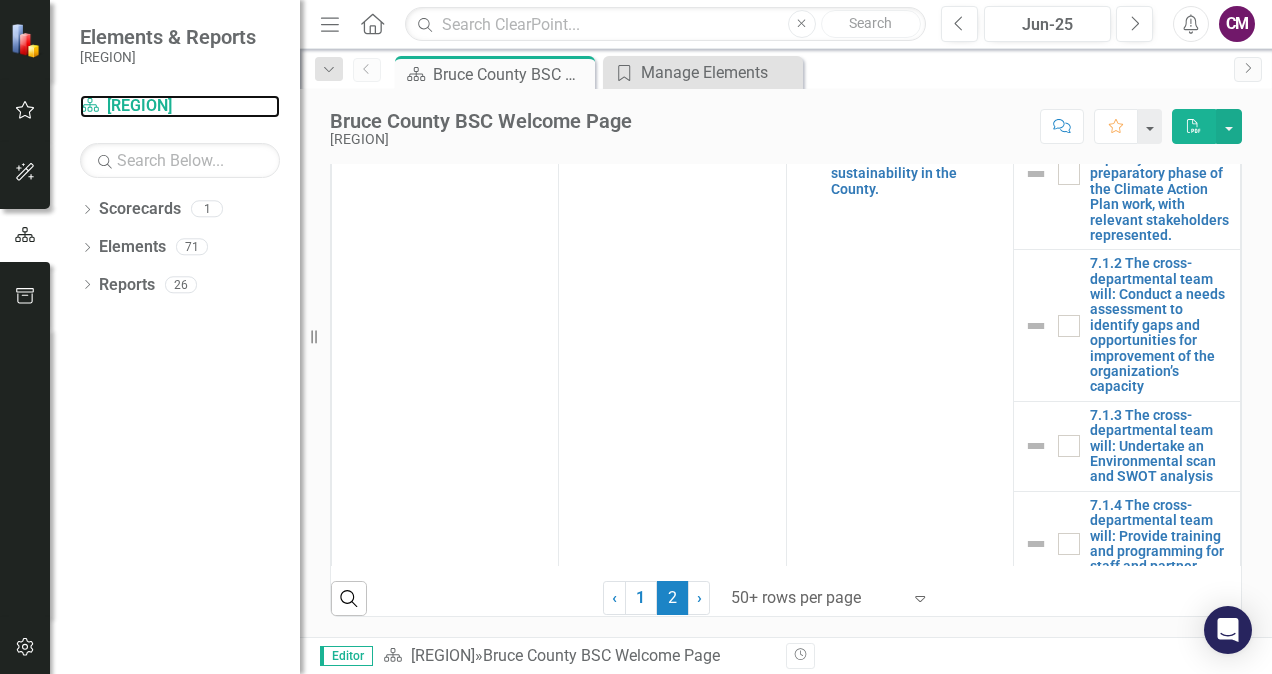 scroll, scrollTop: 1170, scrollLeft: 0, axis: vertical 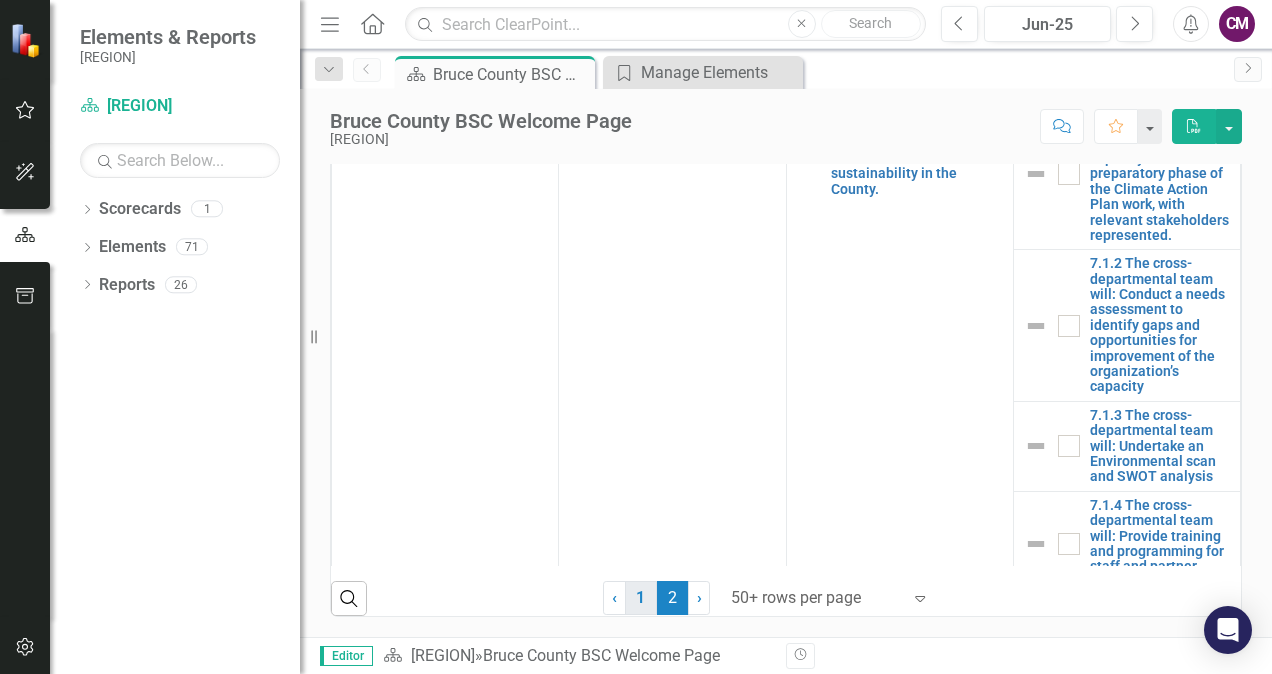 click on "1" at bounding box center (641, 598) 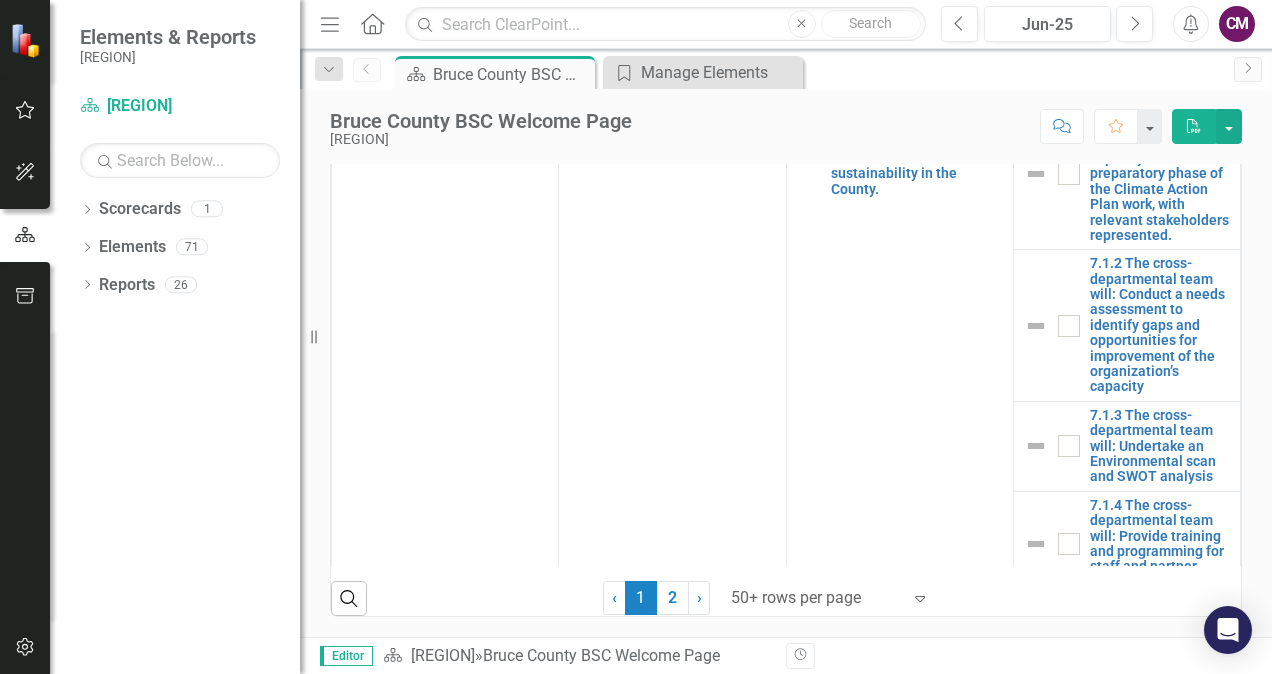 scroll, scrollTop: 0, scrollLeft: 0, axis: both 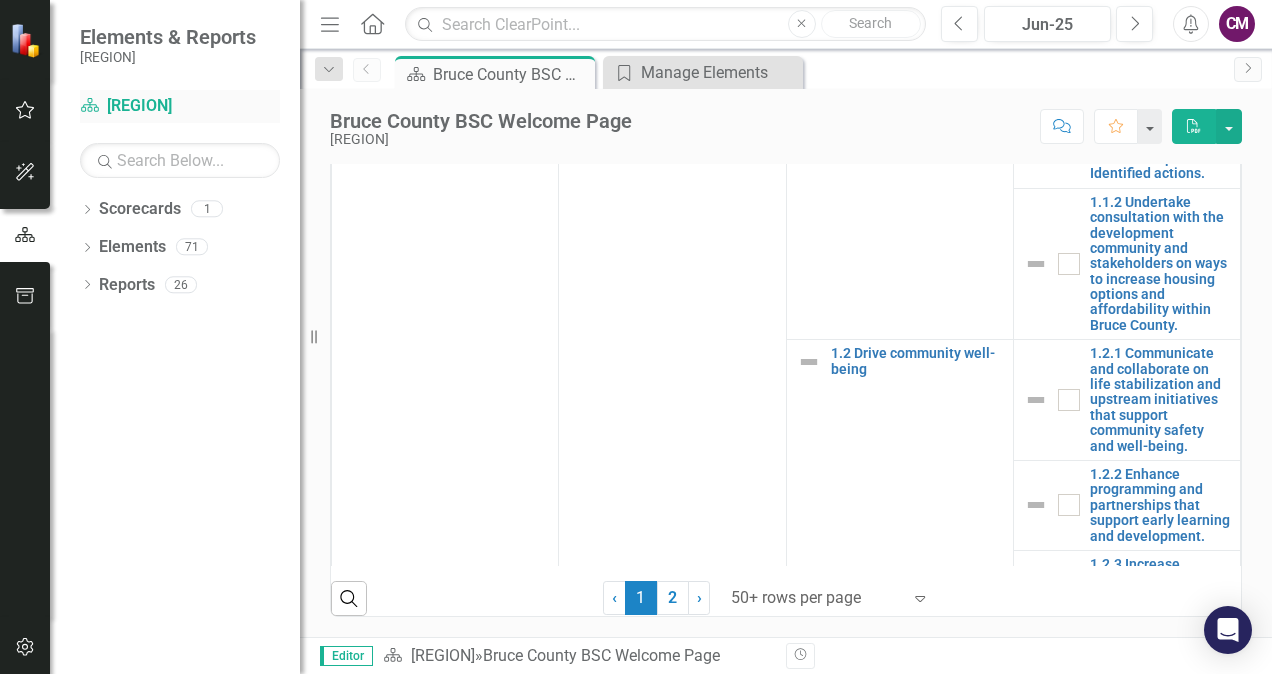 click on "Scorecard Bruce County" at bounding box center [180, 106] 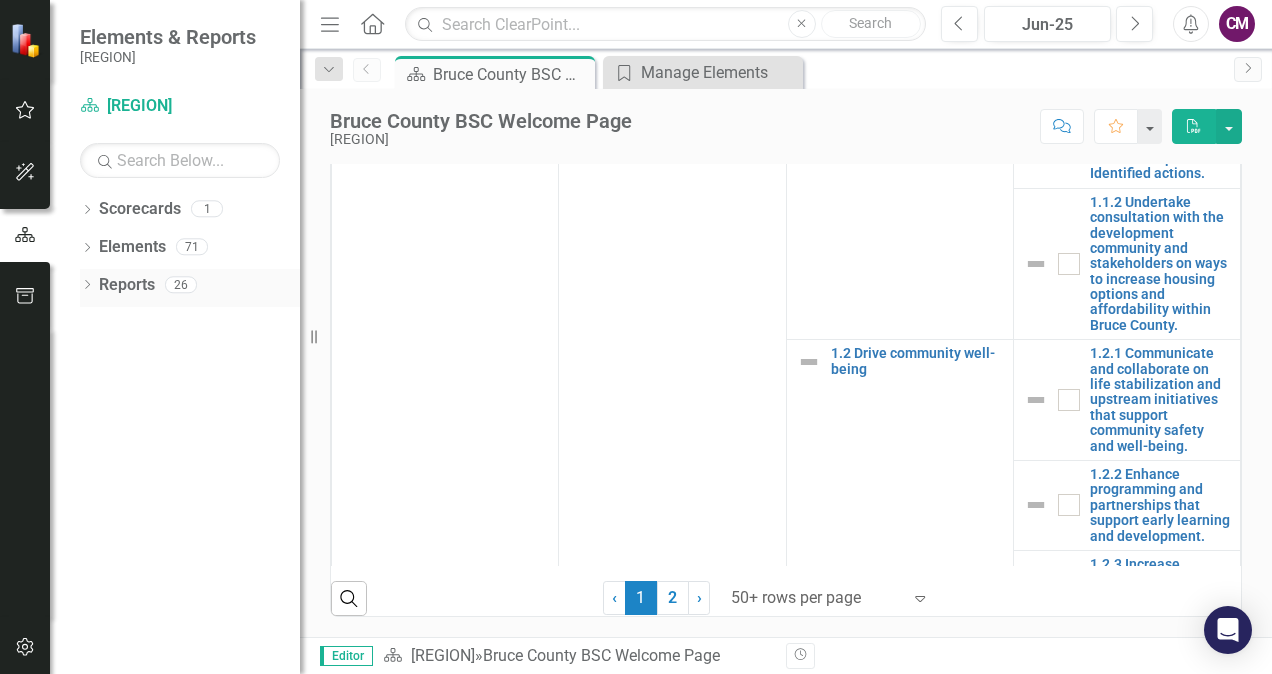 click on "Reports" at bounding box center (127, 285) 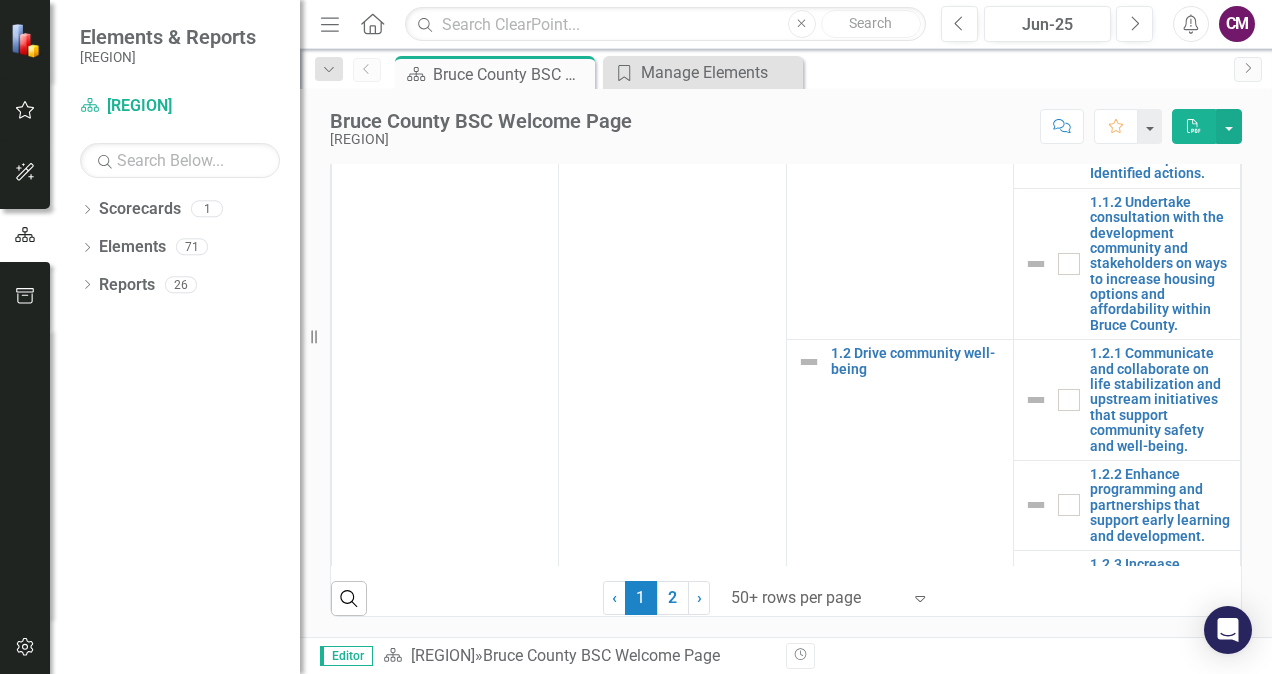 scroll, scrollTop: 1170, scrollLeft: 0, axis: vertical 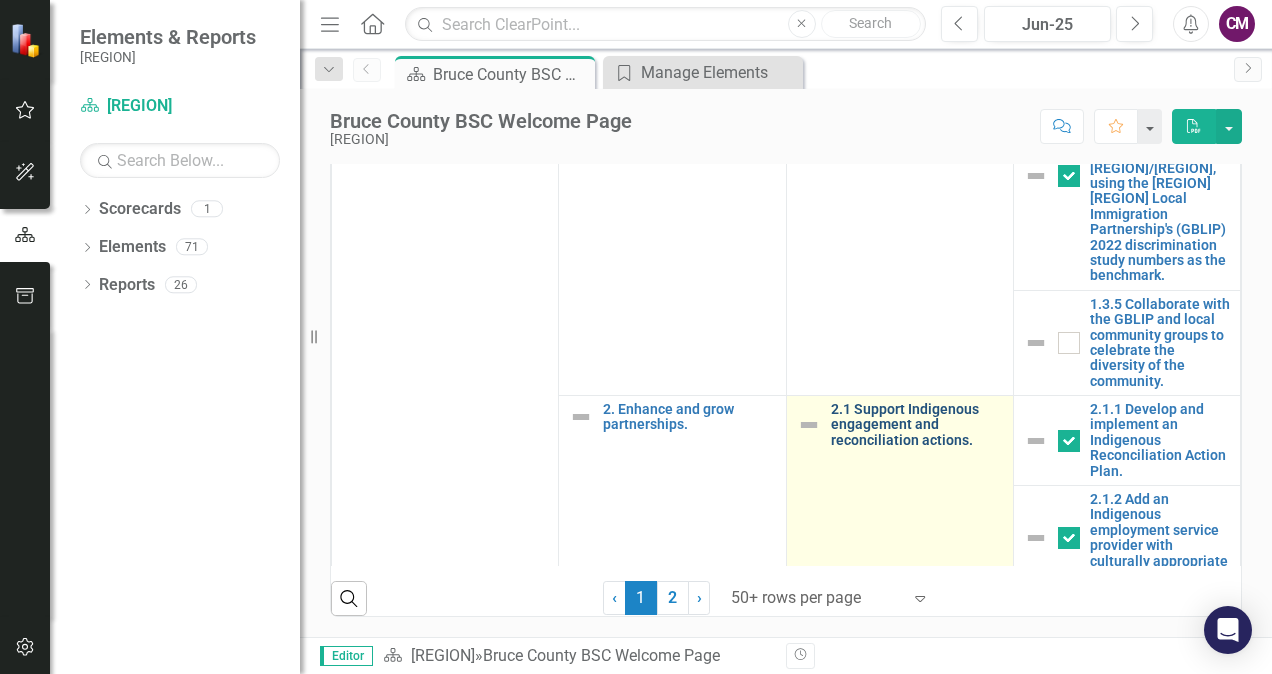 click on "2.1 Support Indigenous engagement and reconciliation actions." at bounding box center [917, 425] 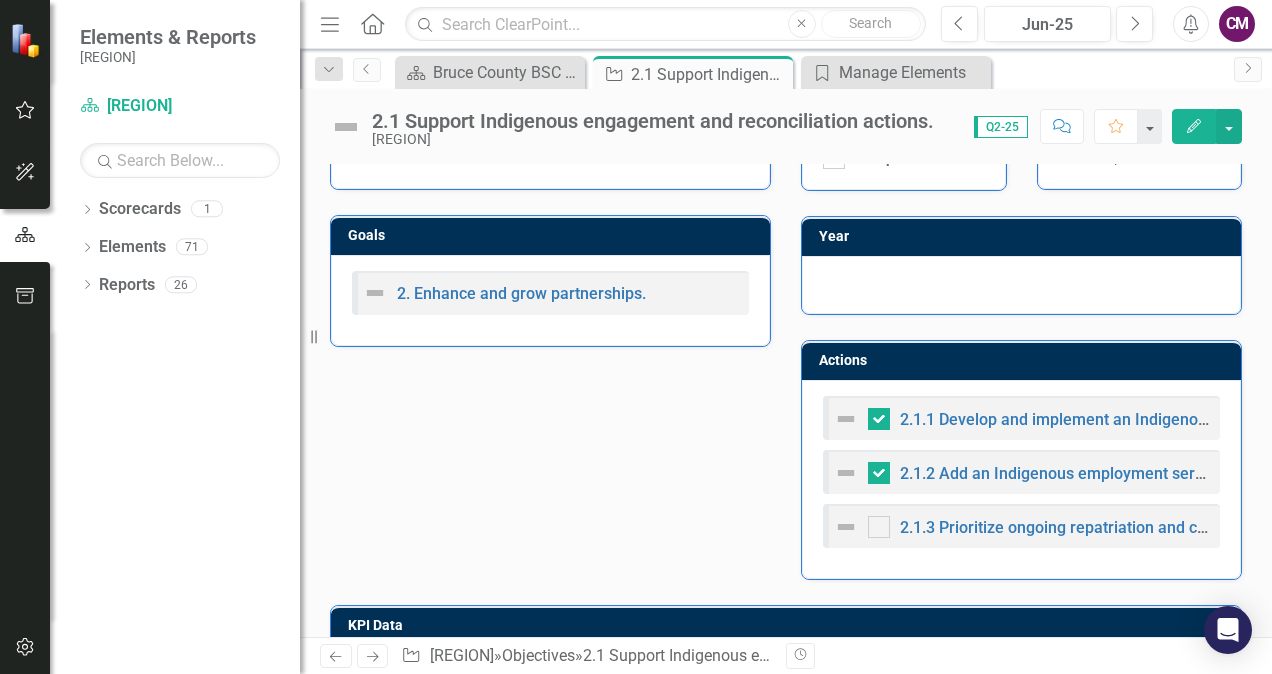 scroll, scrollTop: 410, scrollLeft: 0, axis: vertical 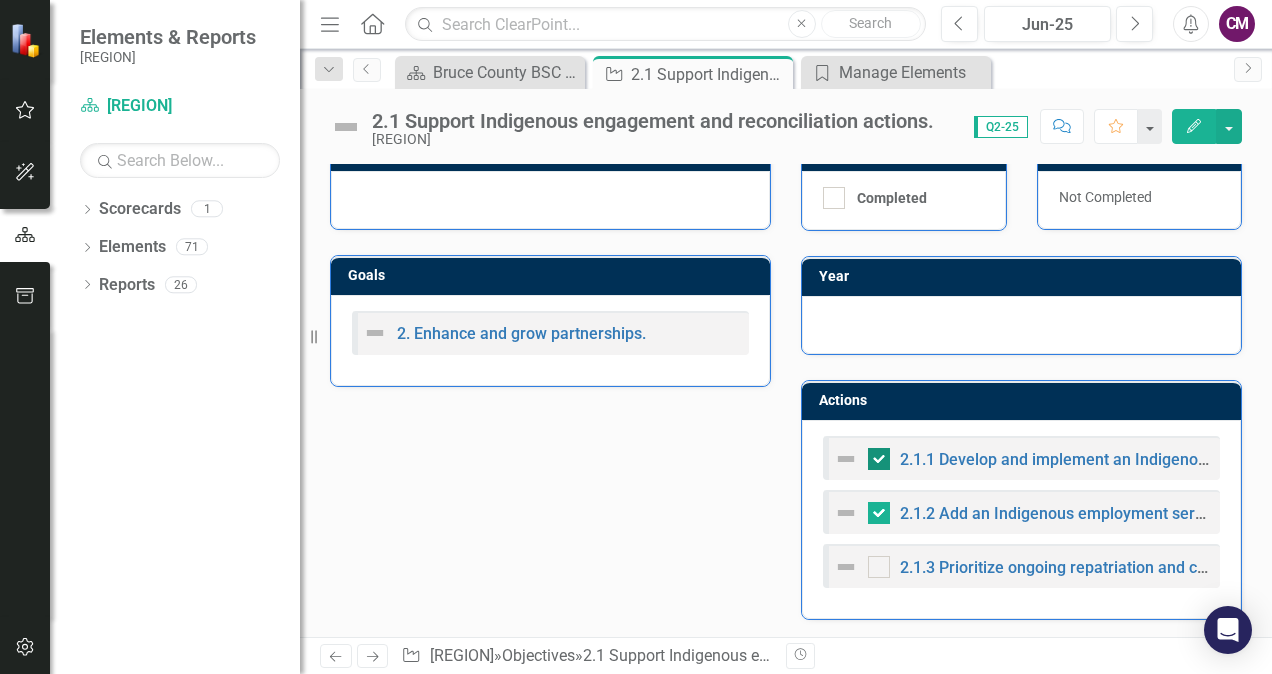 click at bounding box center [879, 459] 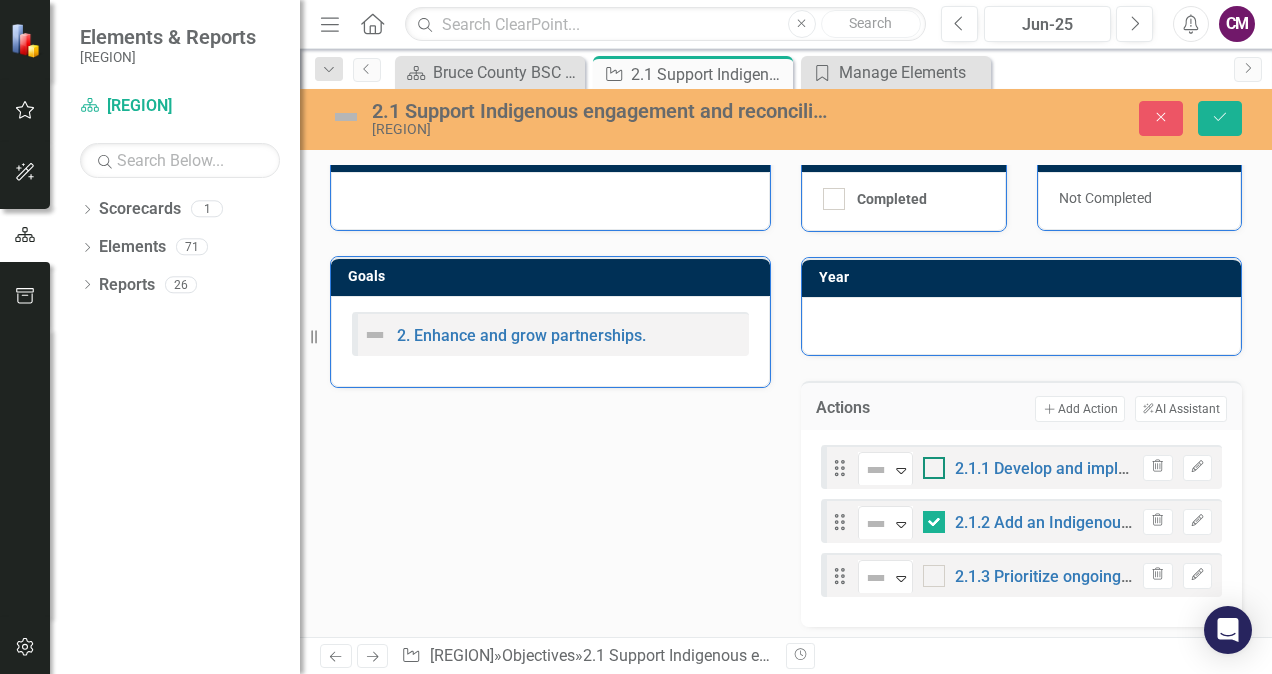 click at bounding box center [934, 468] 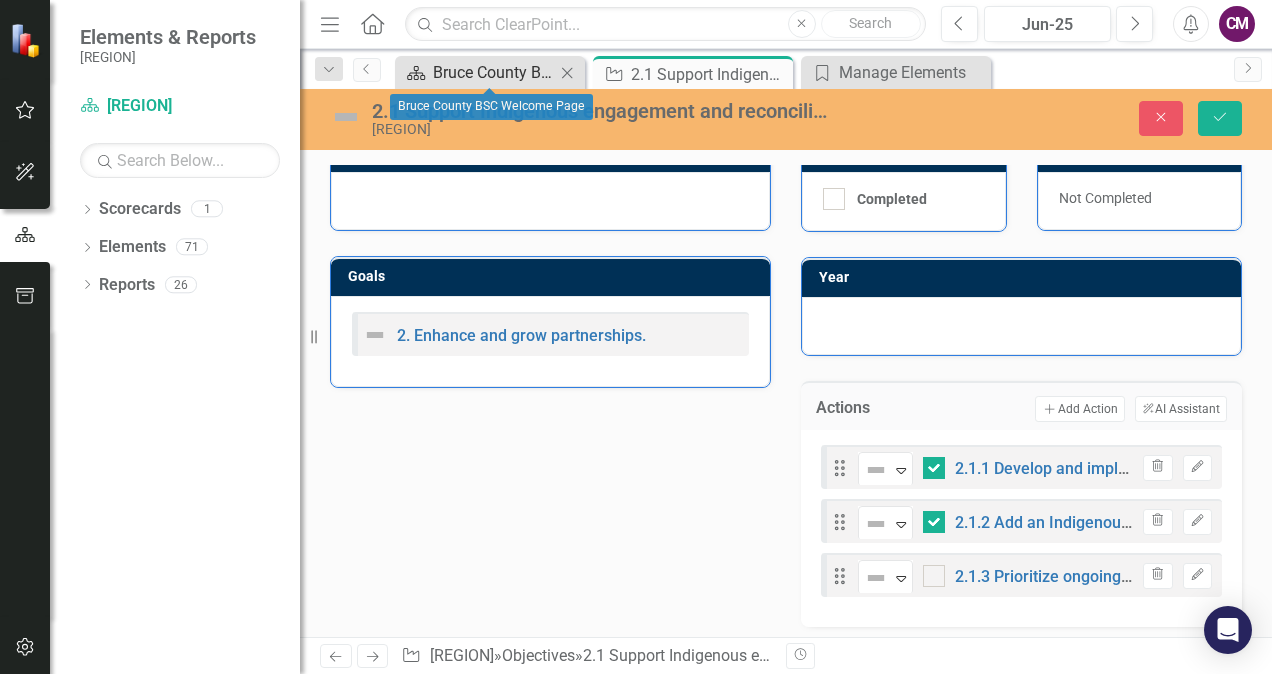 click on "Bruce County BSC Welcome Page" at bounding box center [494, 72] 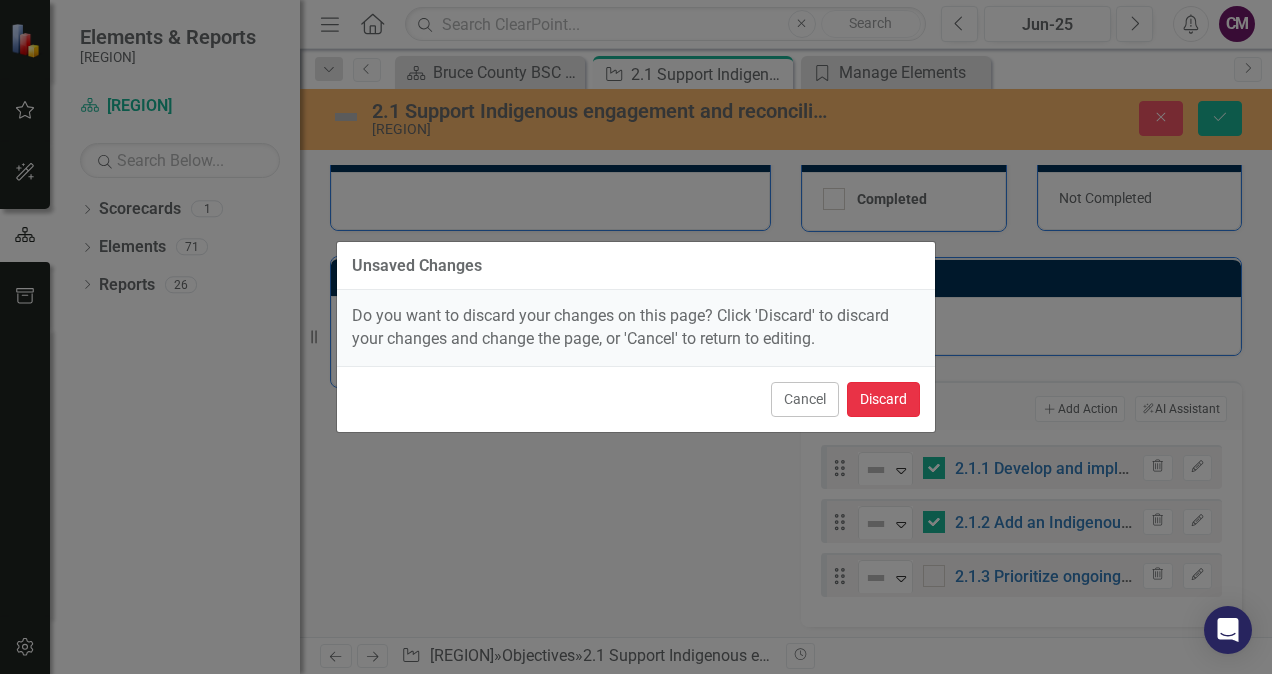 click on "Discard" at bounding box center [883, 399] 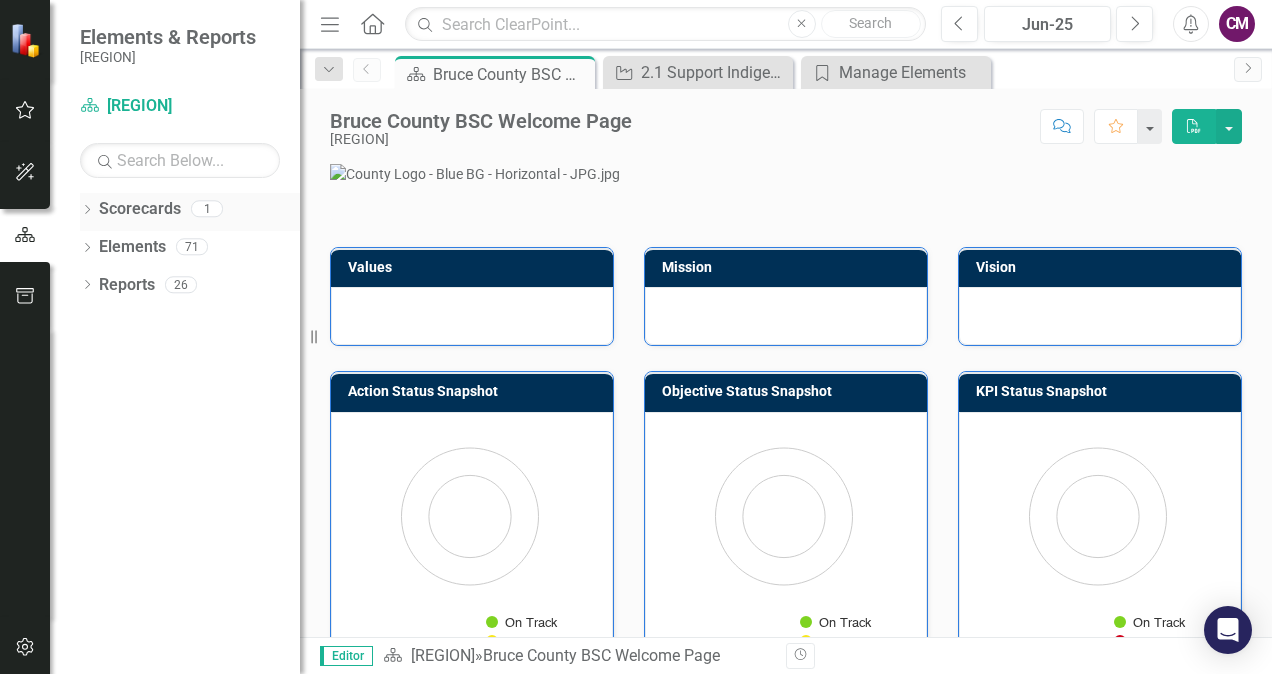 click on "Scorecards" at bounding box center [140, 209] 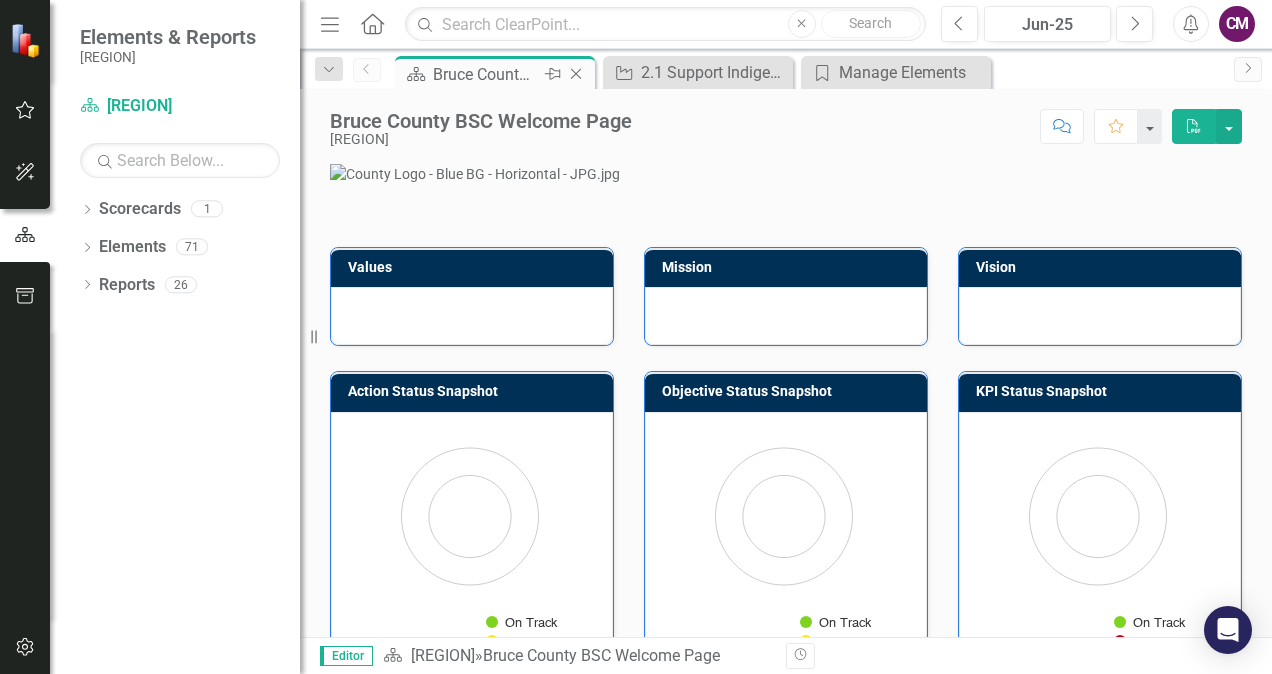 click on "Bruce County BSC Welcome Page" at bounding box center (486, 74) 